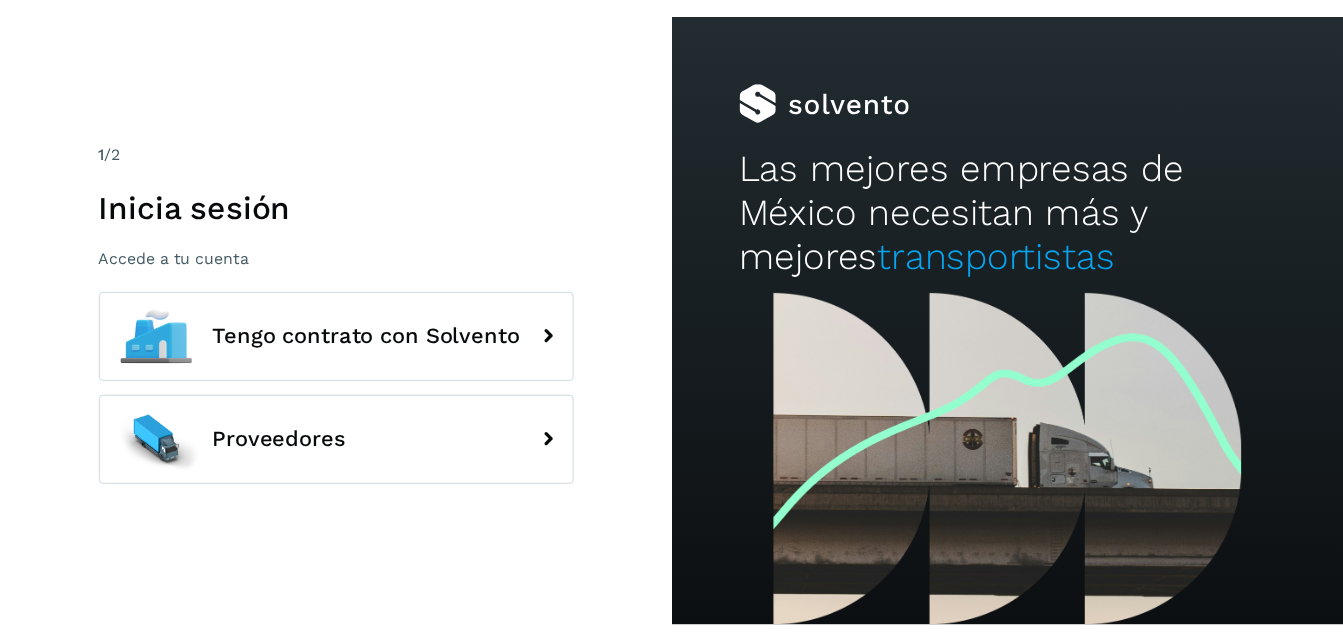 scroll, scrollTop: 0, scrollLeft: 0, axis: both 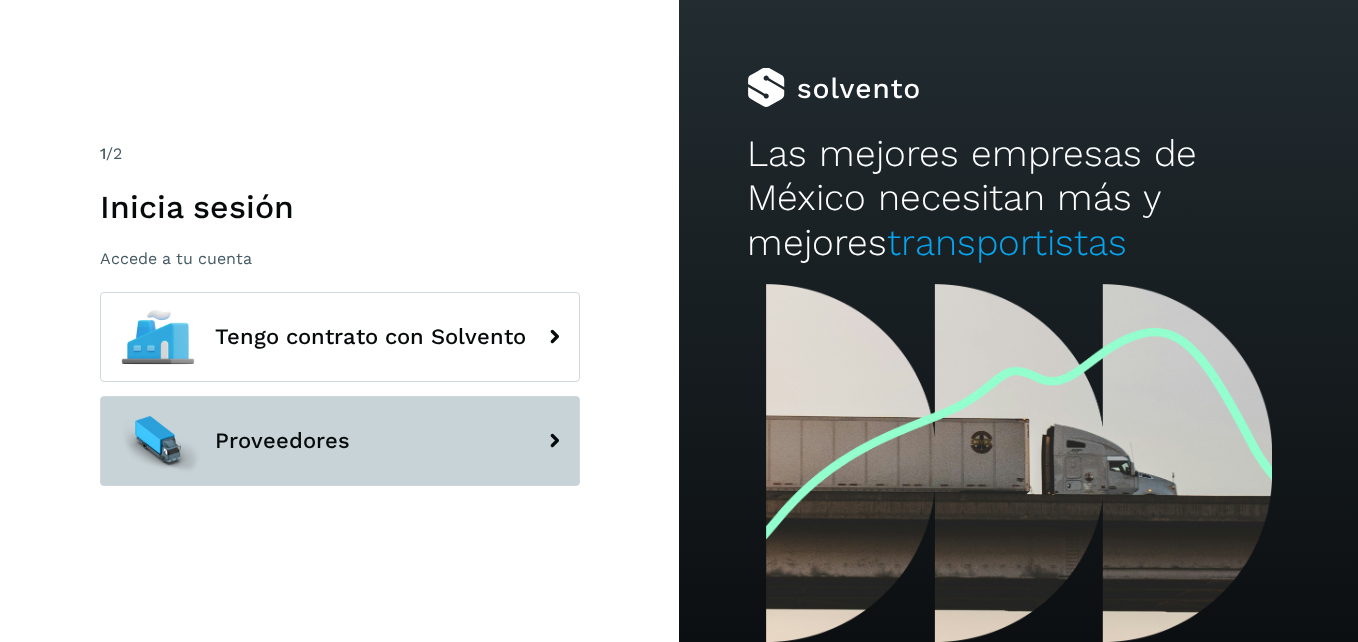 click on "Proveedores" at bounding box center [340, 441] 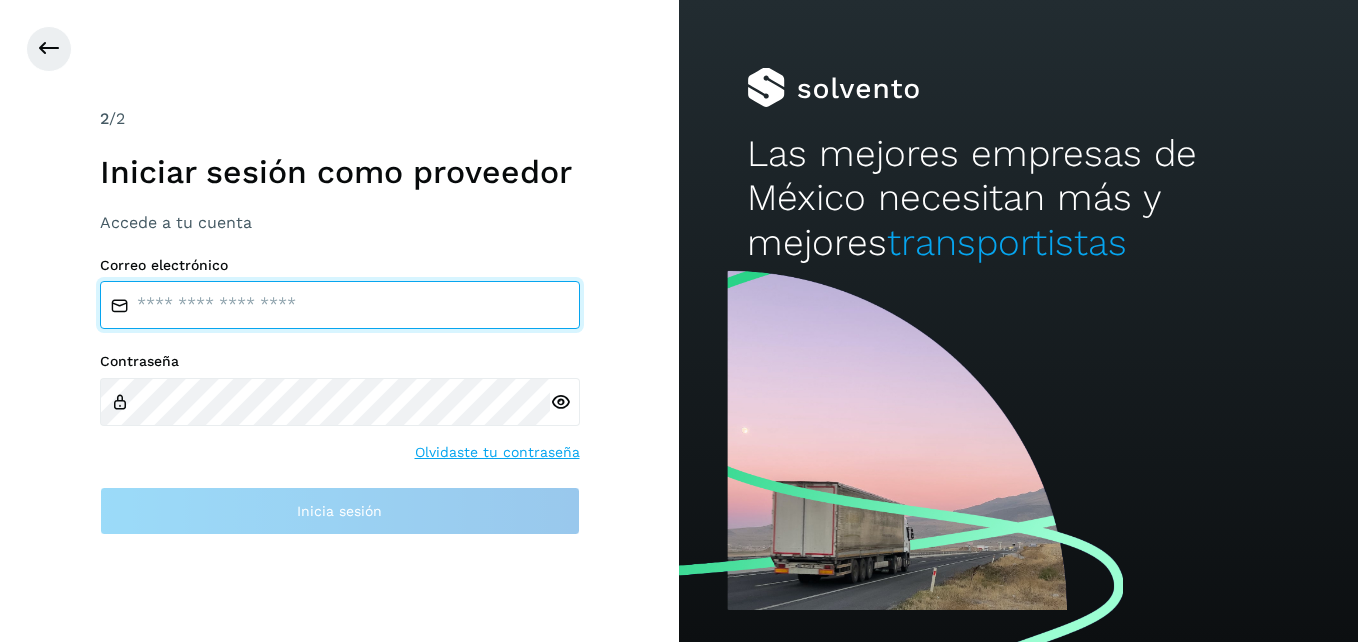 type on "**********" 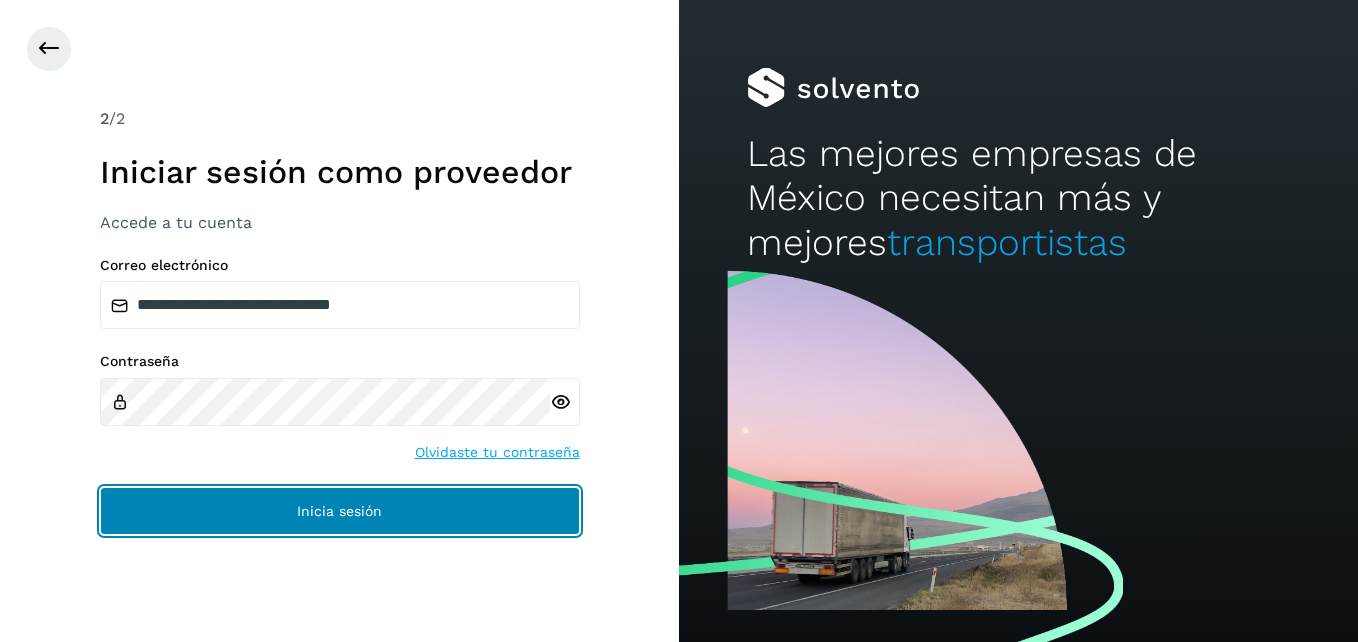 click on "Inicia sesión" 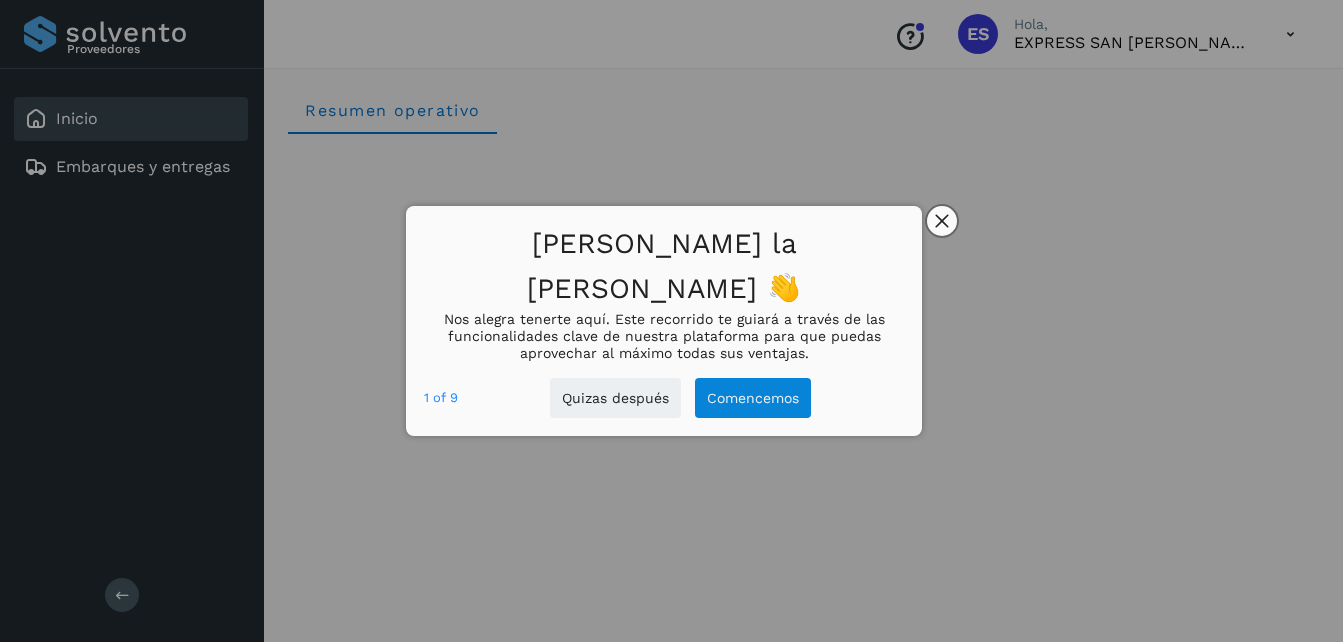 click 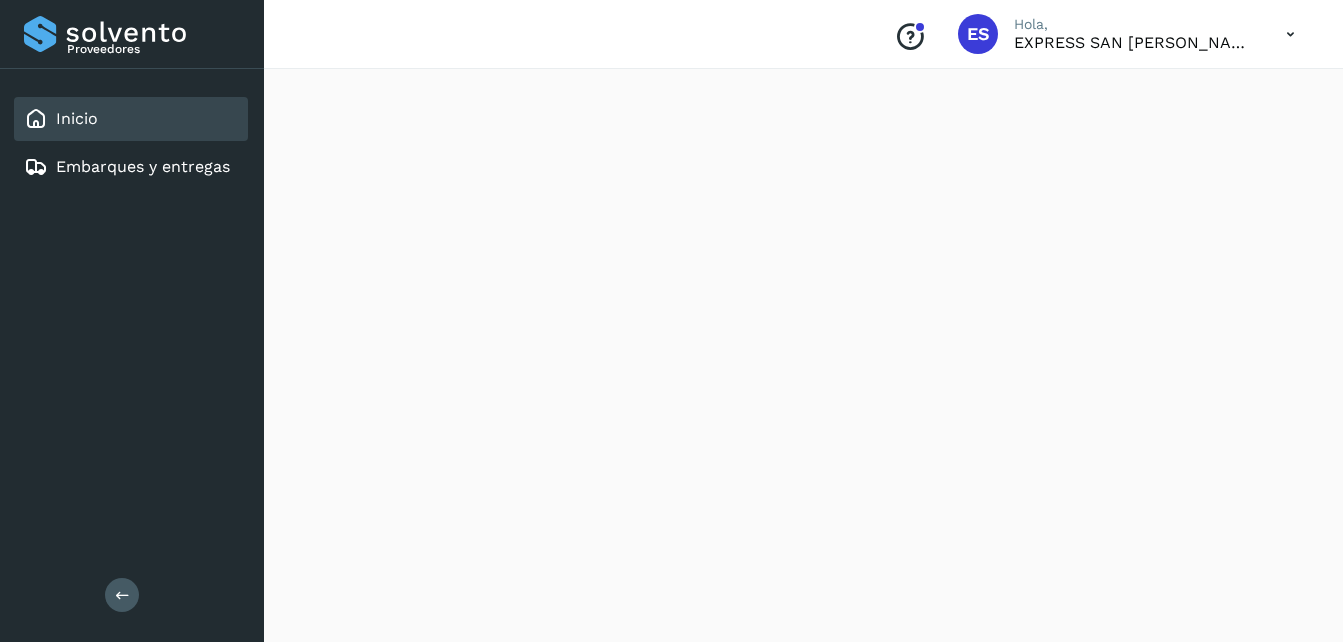 scroll, scrollTop: 0, scrollLeft: 0, axis: both 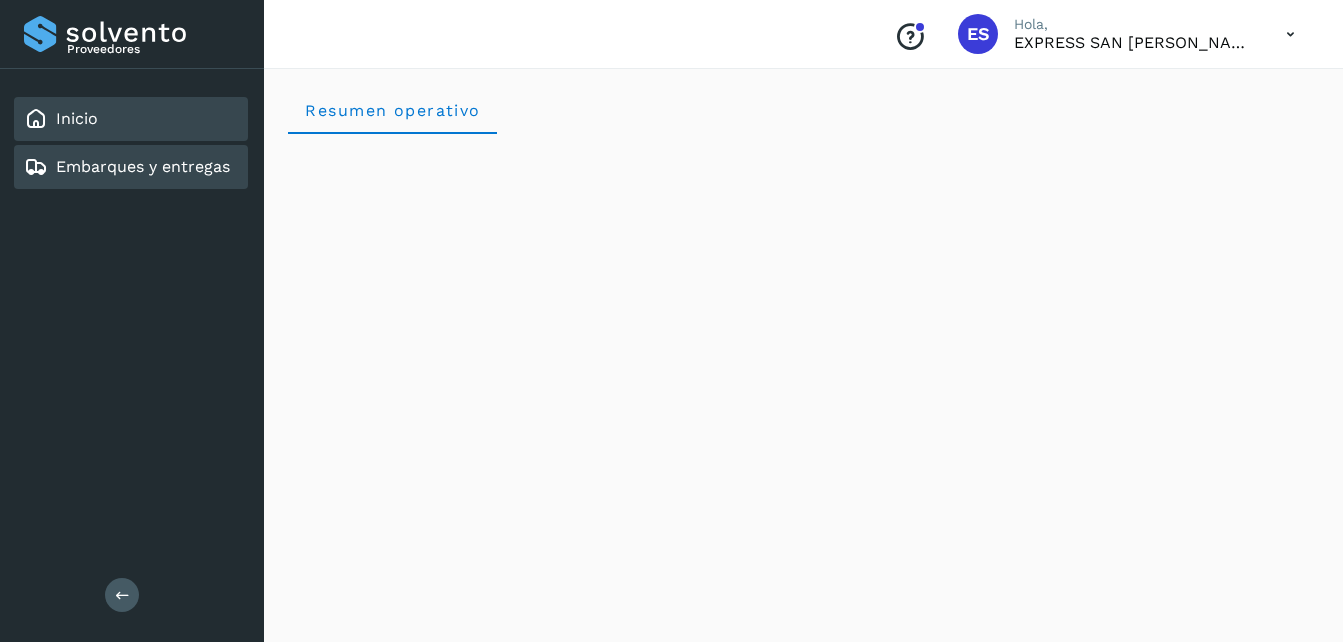 click on "Embarques y entregas" at bounding box center [143, 166] 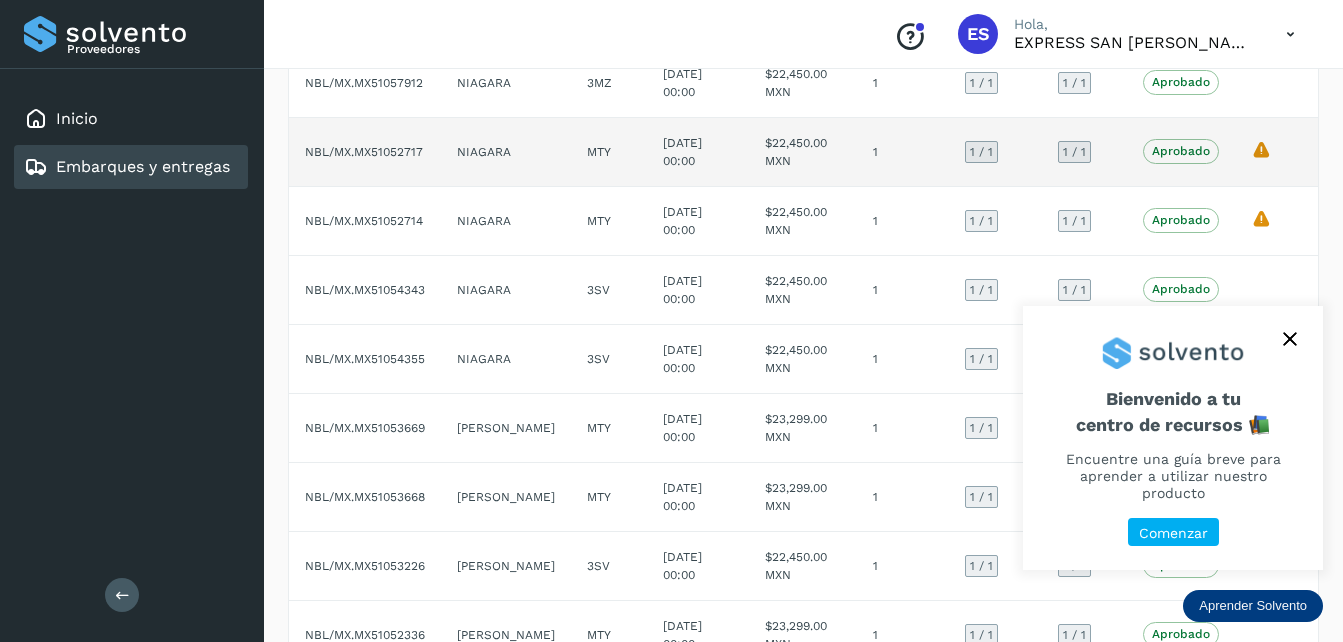 scroll, scrollTop: 415, scrollLeft: 0, axis: vertical 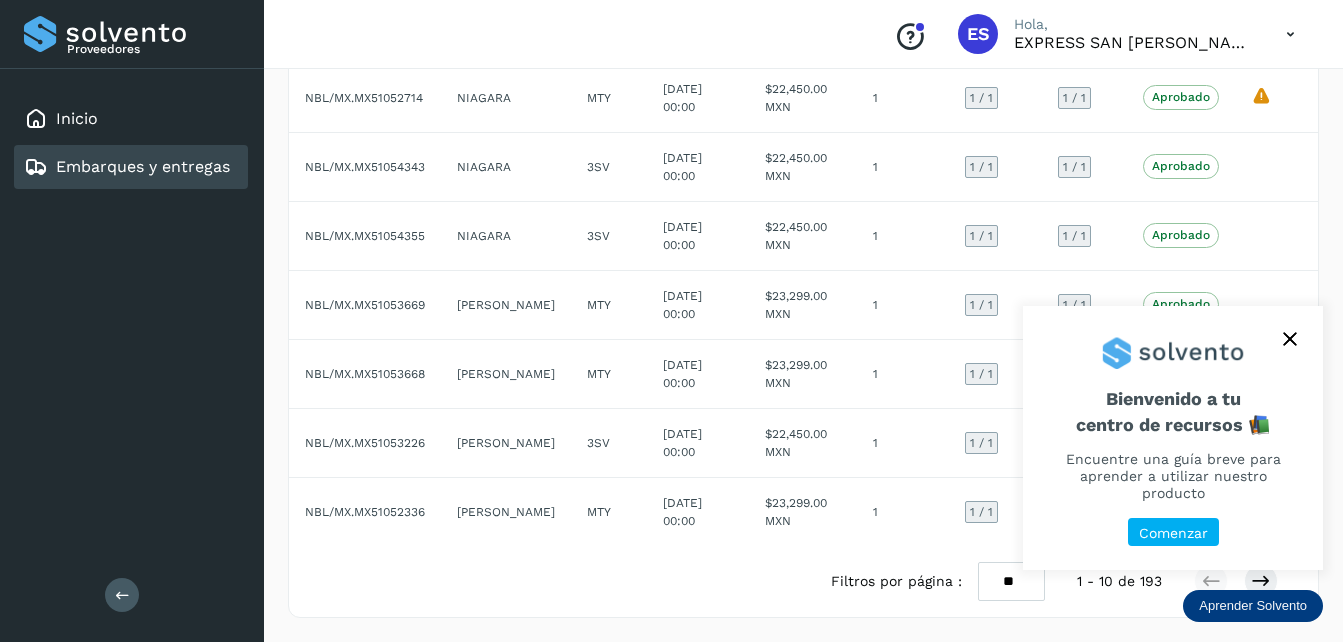 click 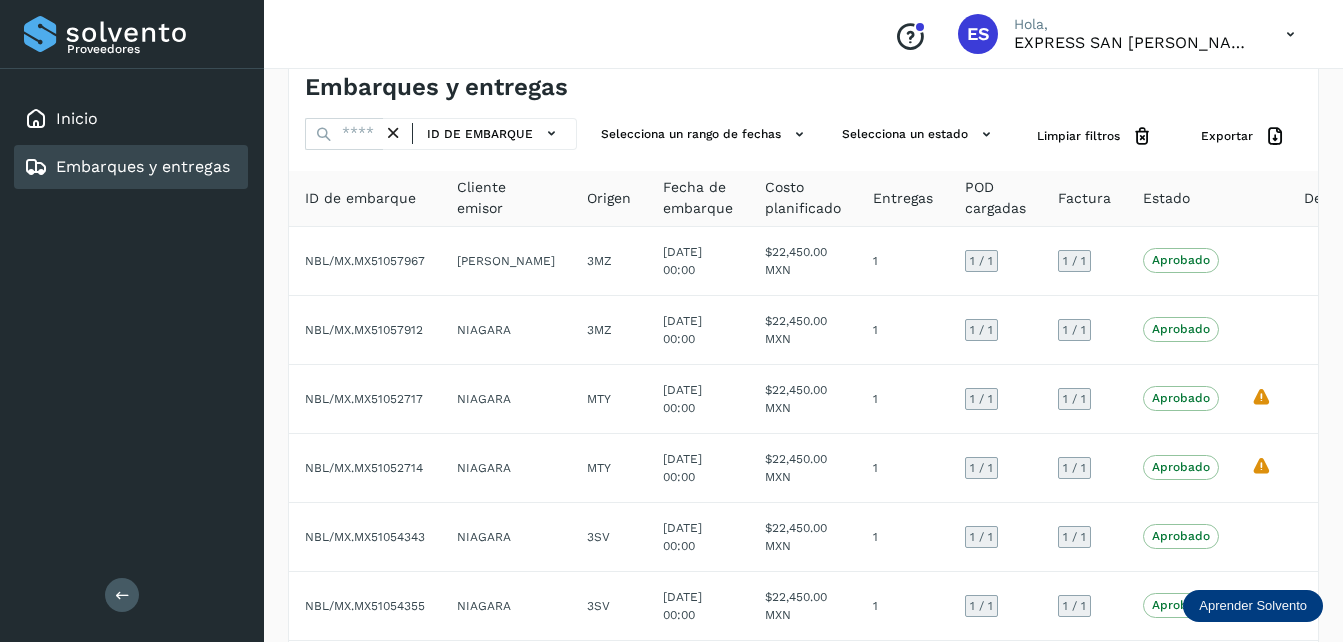 scroll, scrollTop: 0, scrollLeft: 0, axis: both 